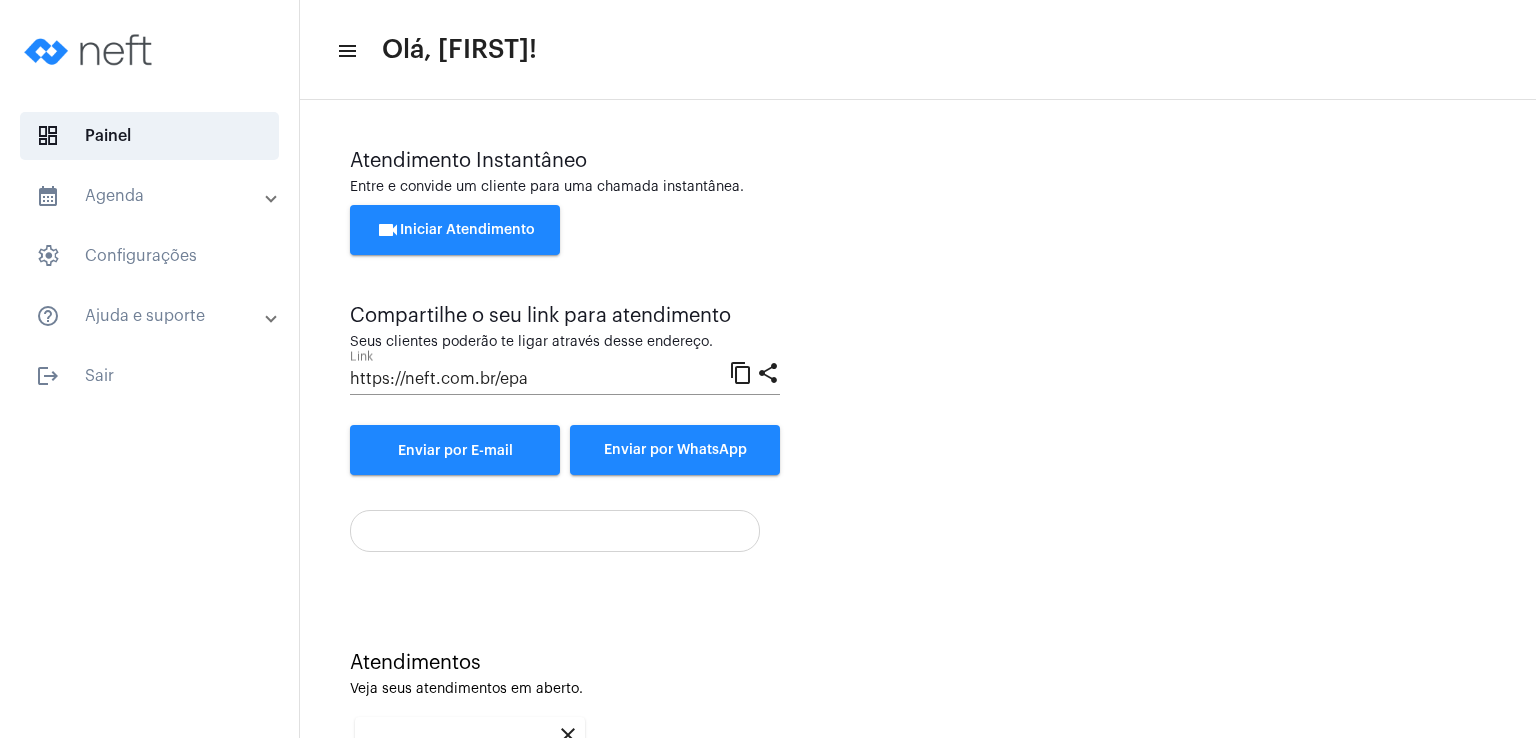 scroll, scrollTop: 0, scrollLeft: 0, axis: both 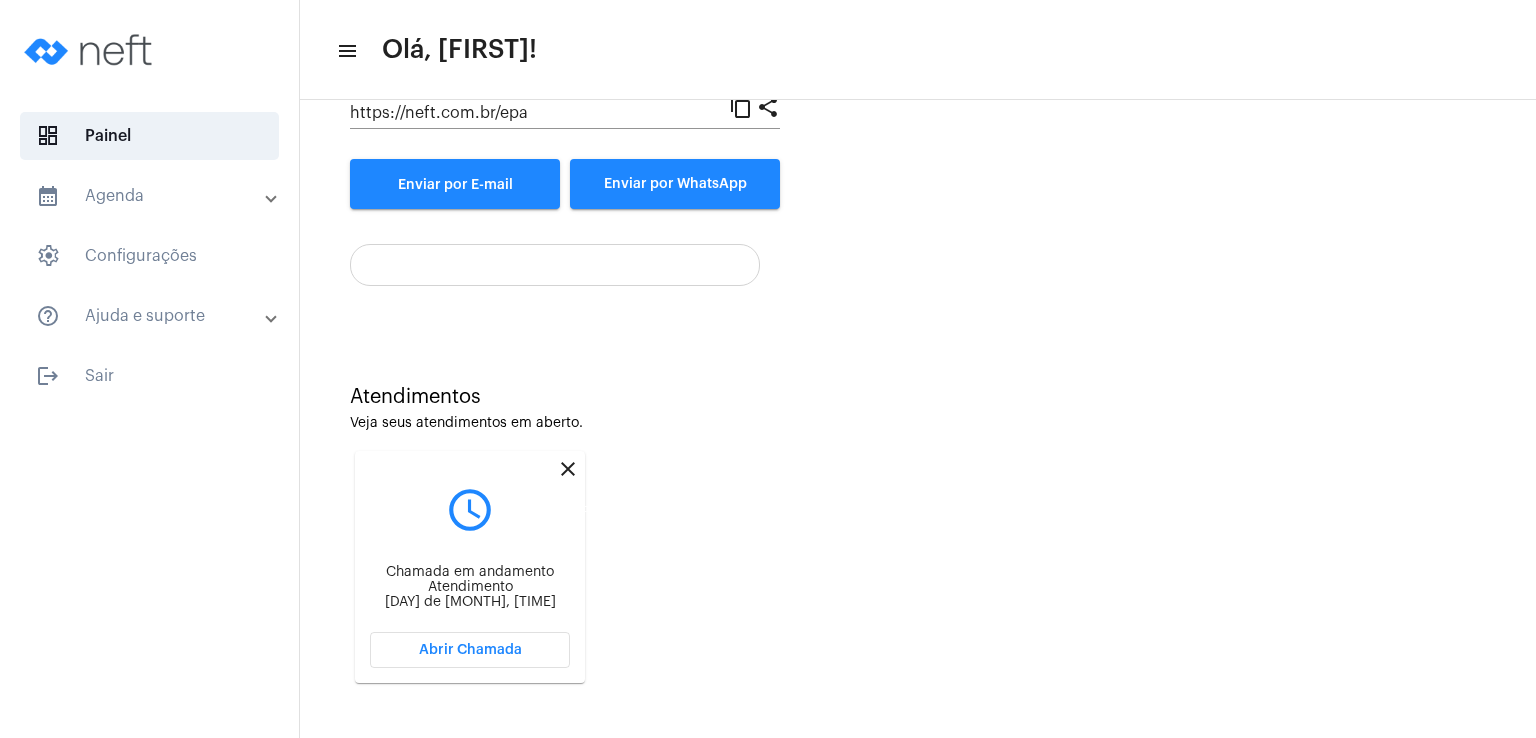 click on "close" at bounding box center [568, 469] 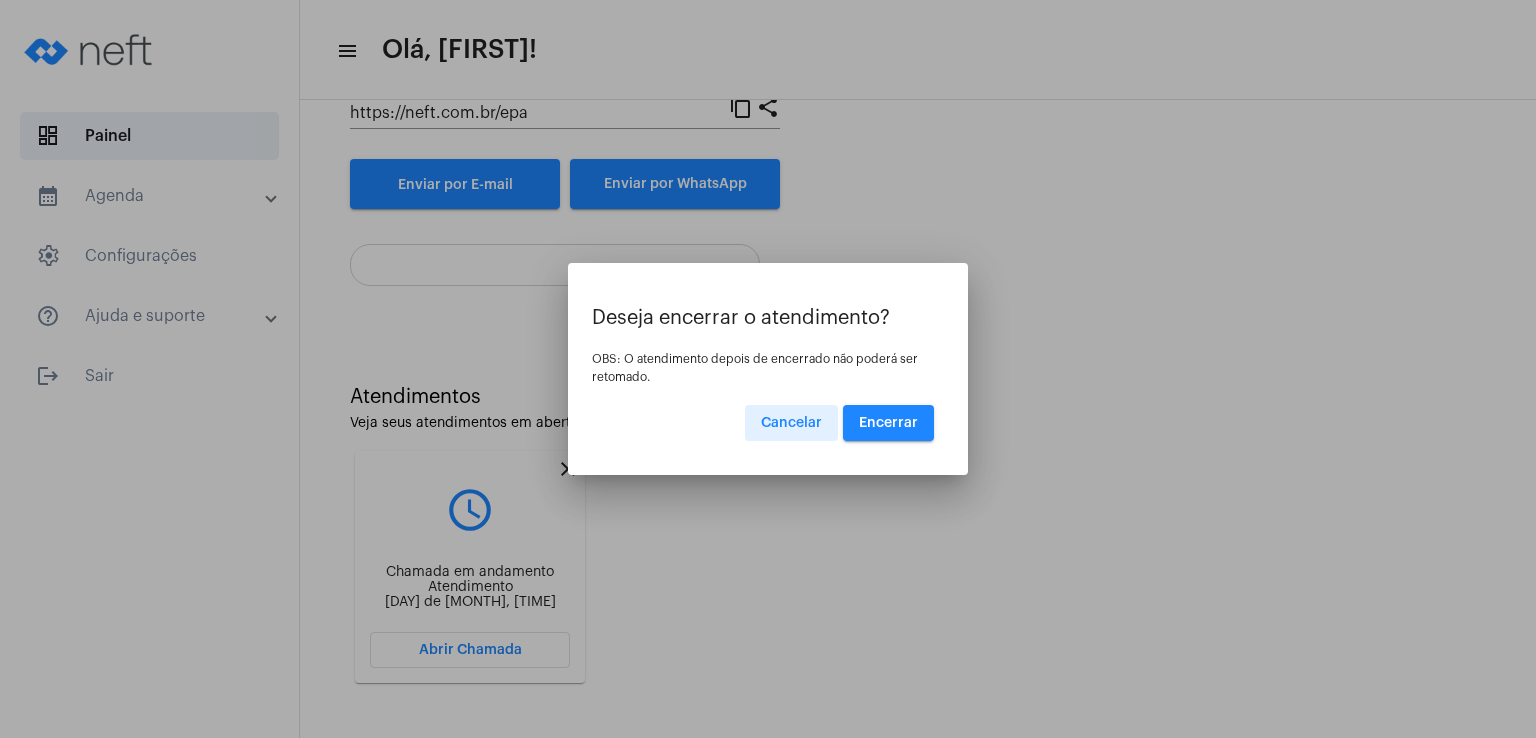 click on "Encerrar" at bounding box center [888, 423] 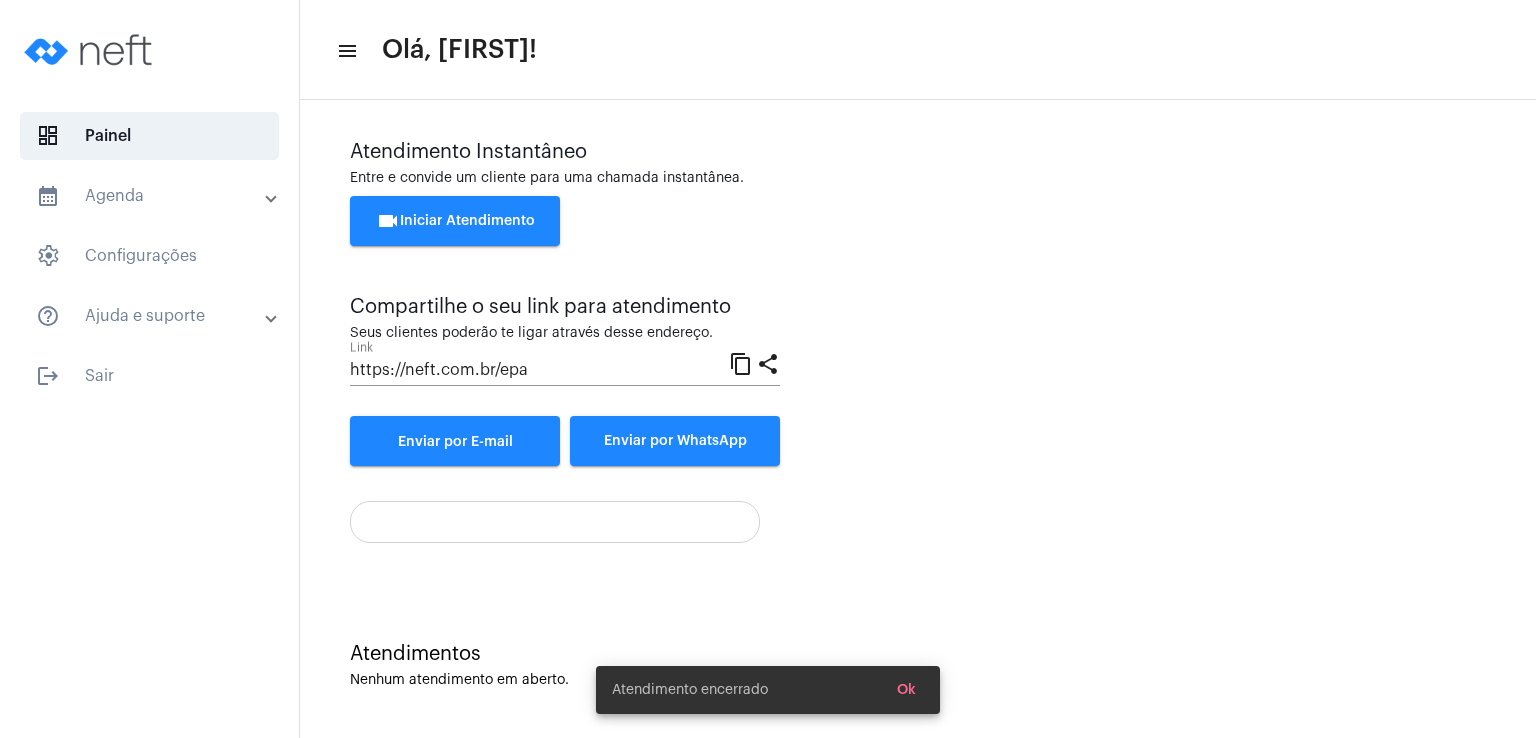 scroll, scrollTop: 9, scrollLeft: 0, axis: vertical 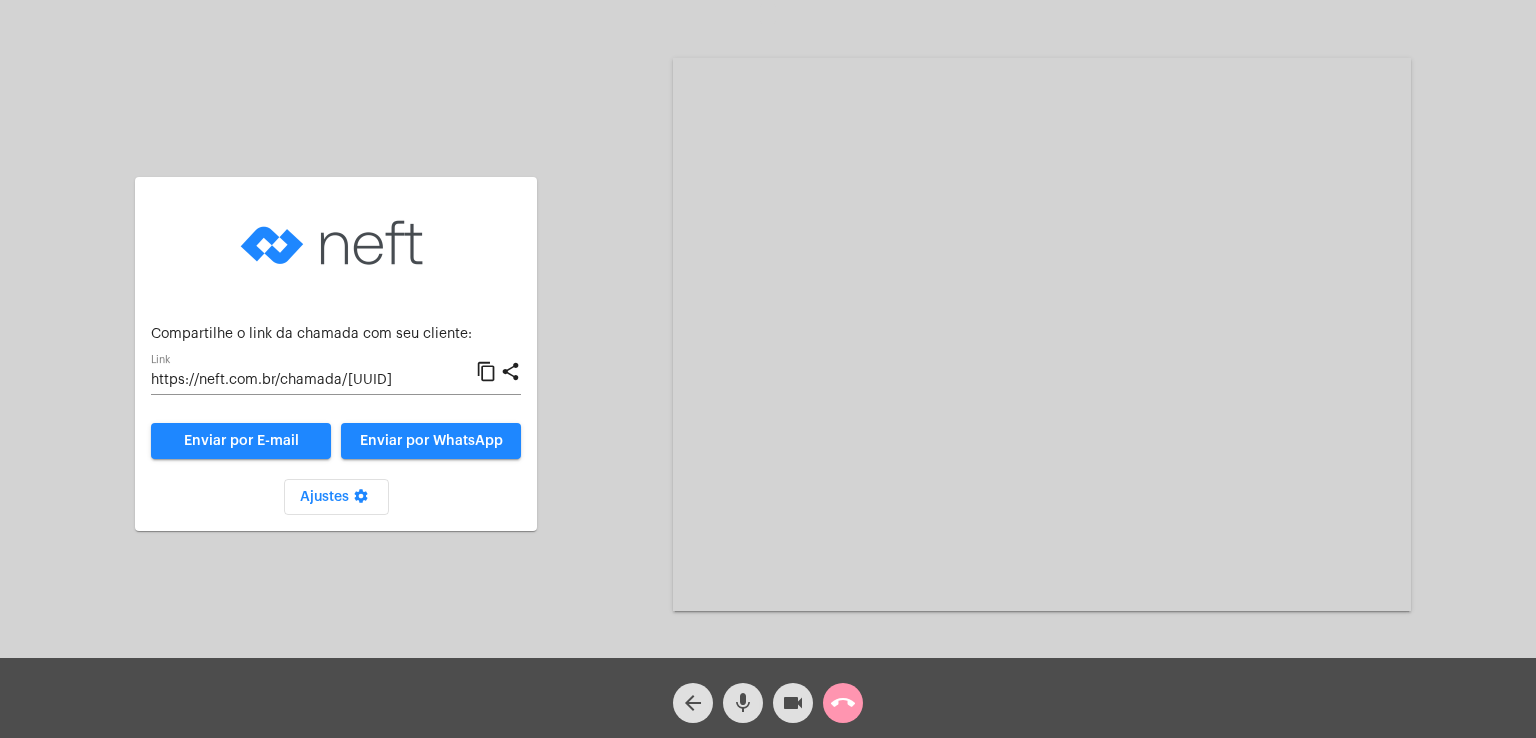 click on "Enviar por WhatsApp" at bounding box center (431, 441) 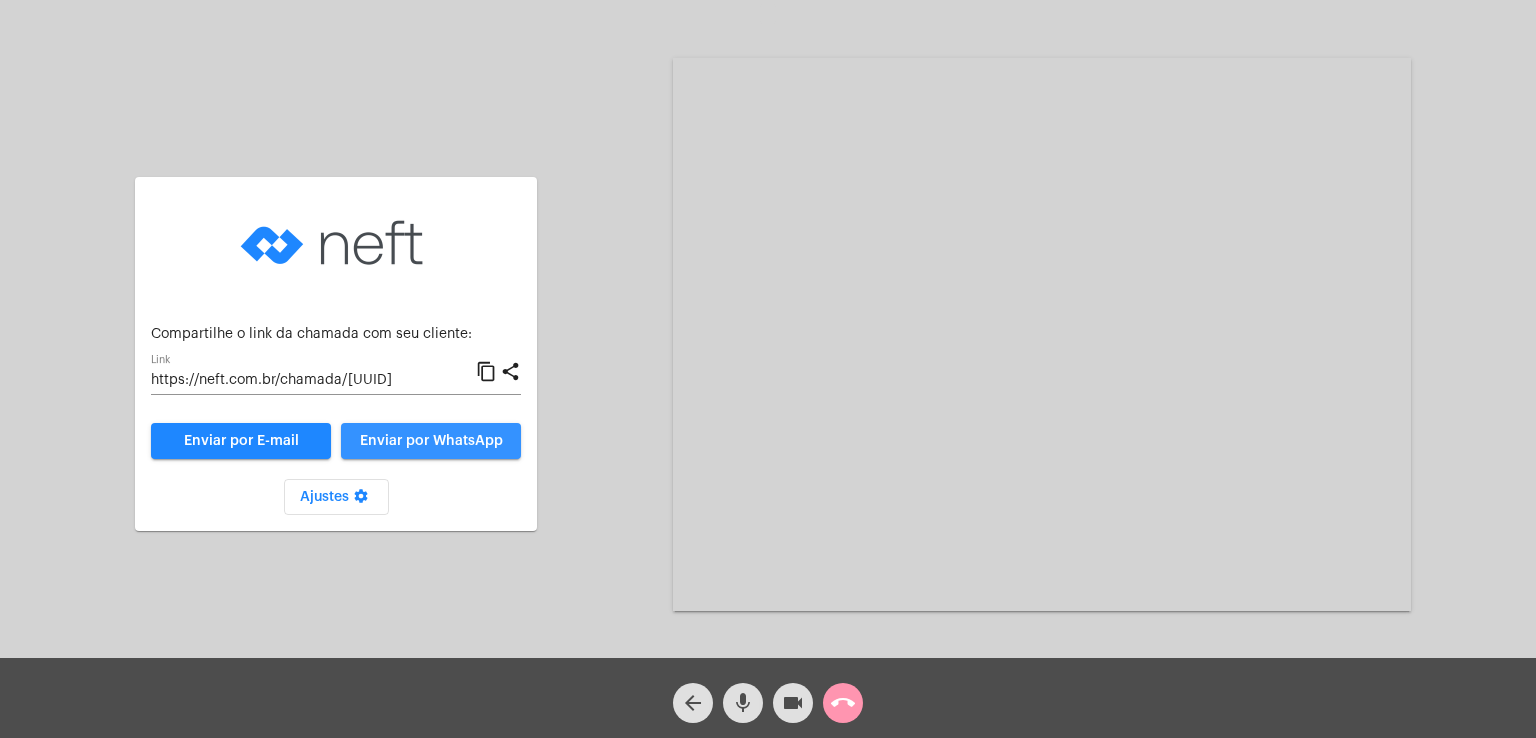 click on "Enviar por WhatsApp" at bounding box center [431, 441] 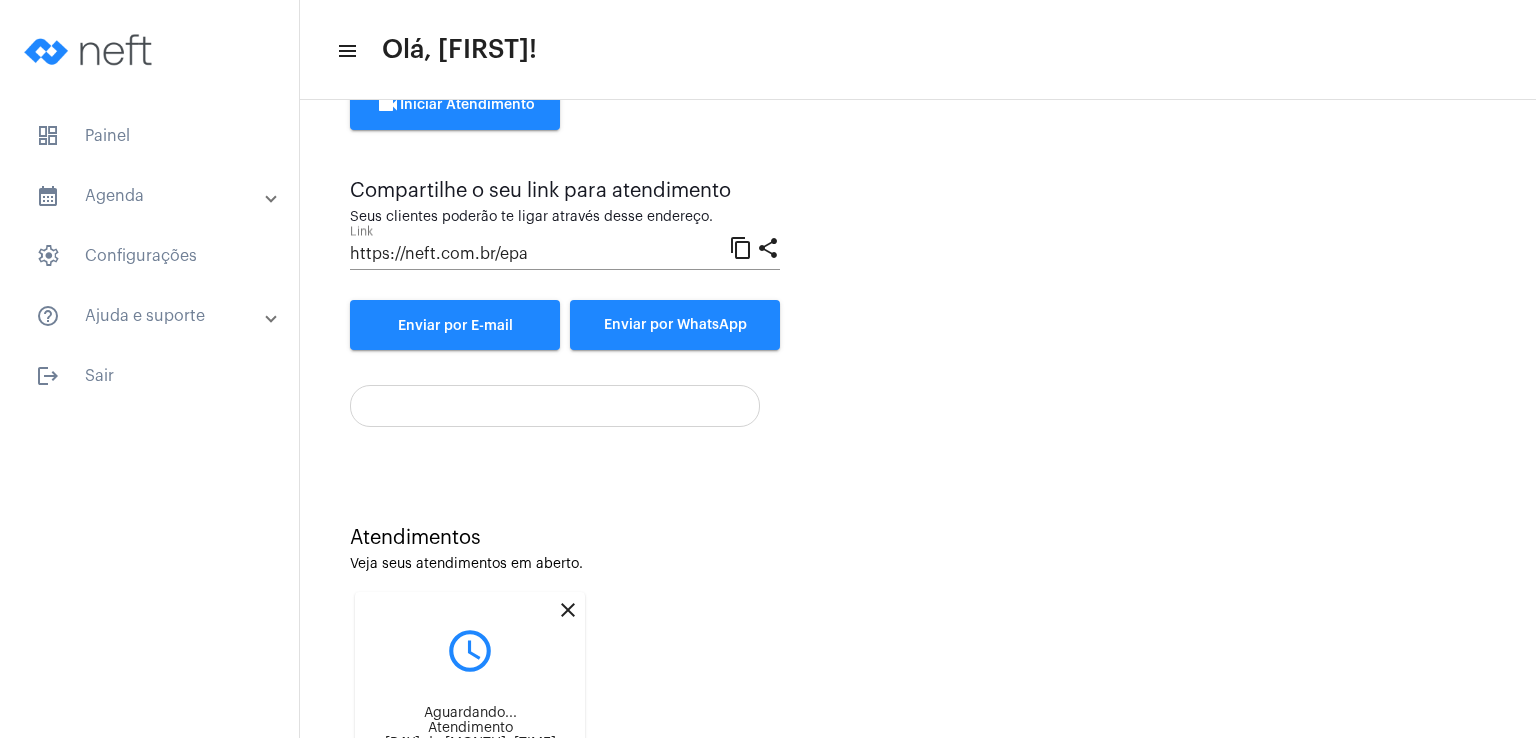 scroll, scrollTop: 267, scrollLeft: 0, axis: vertical 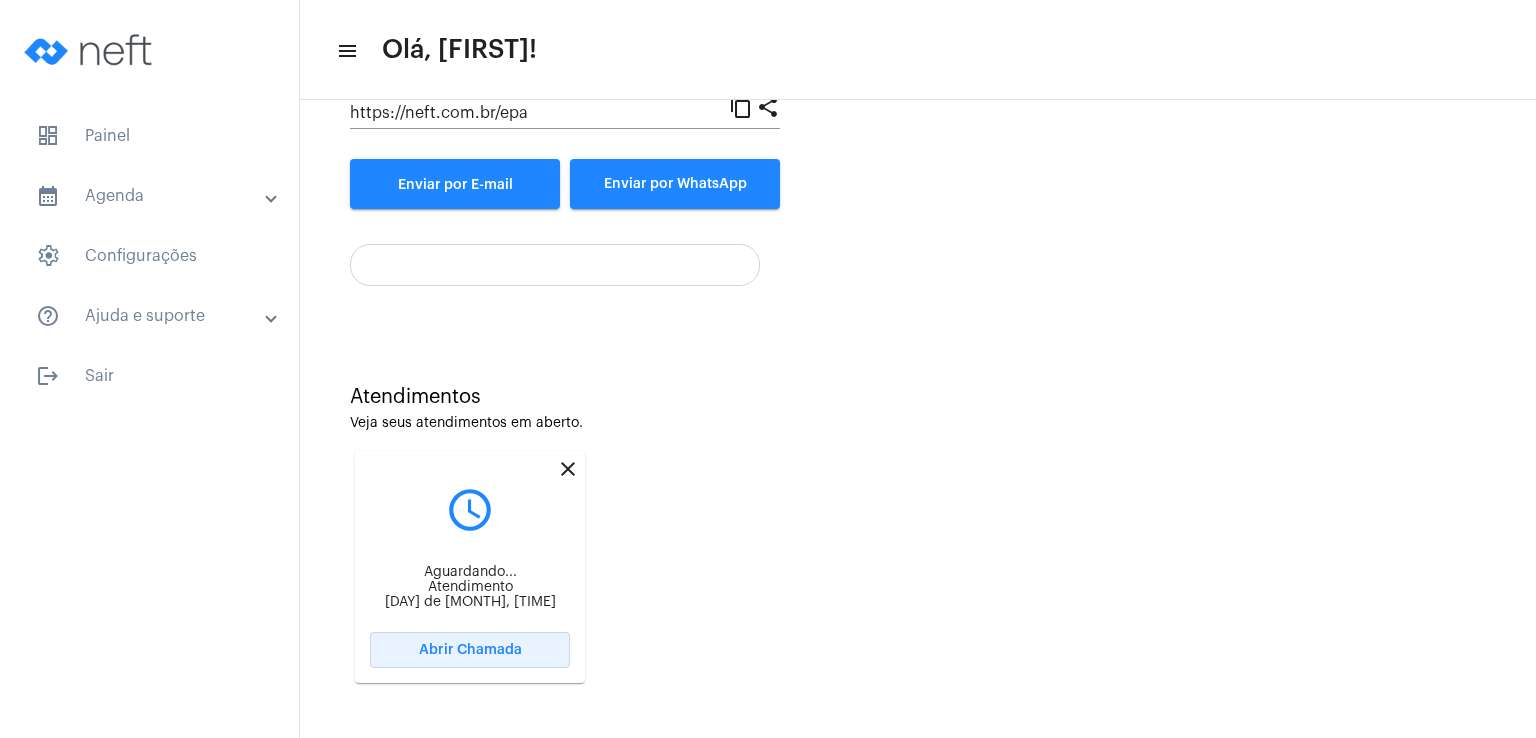 click on "Abrir Chamada" at bounding box center (470, 650) 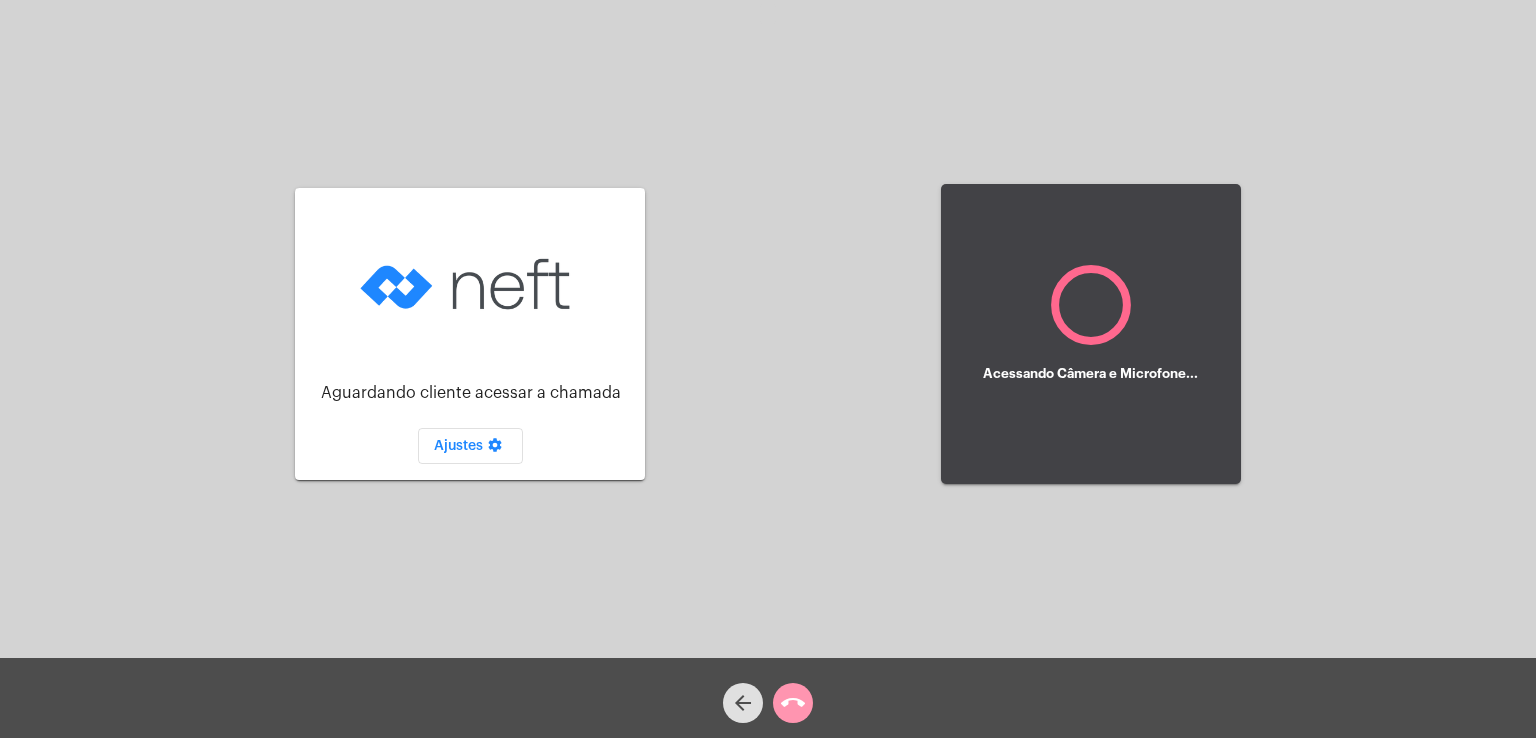 click on "Aguardando cliente acessar a chamada   Ajustes settings" at bounding box center [470, 334] 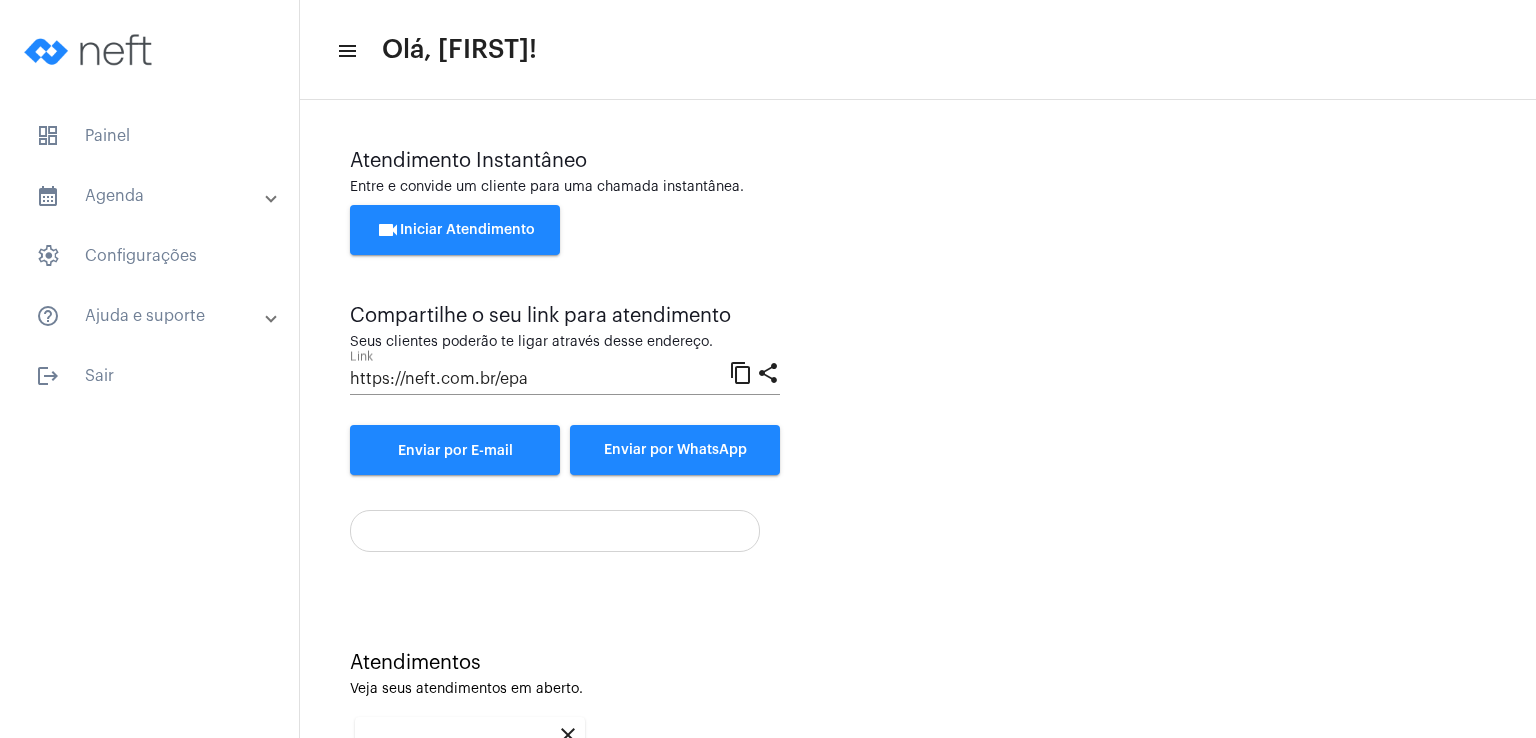 scroll, scrollTop: 267, scrollLeft: 0, axis: vertical 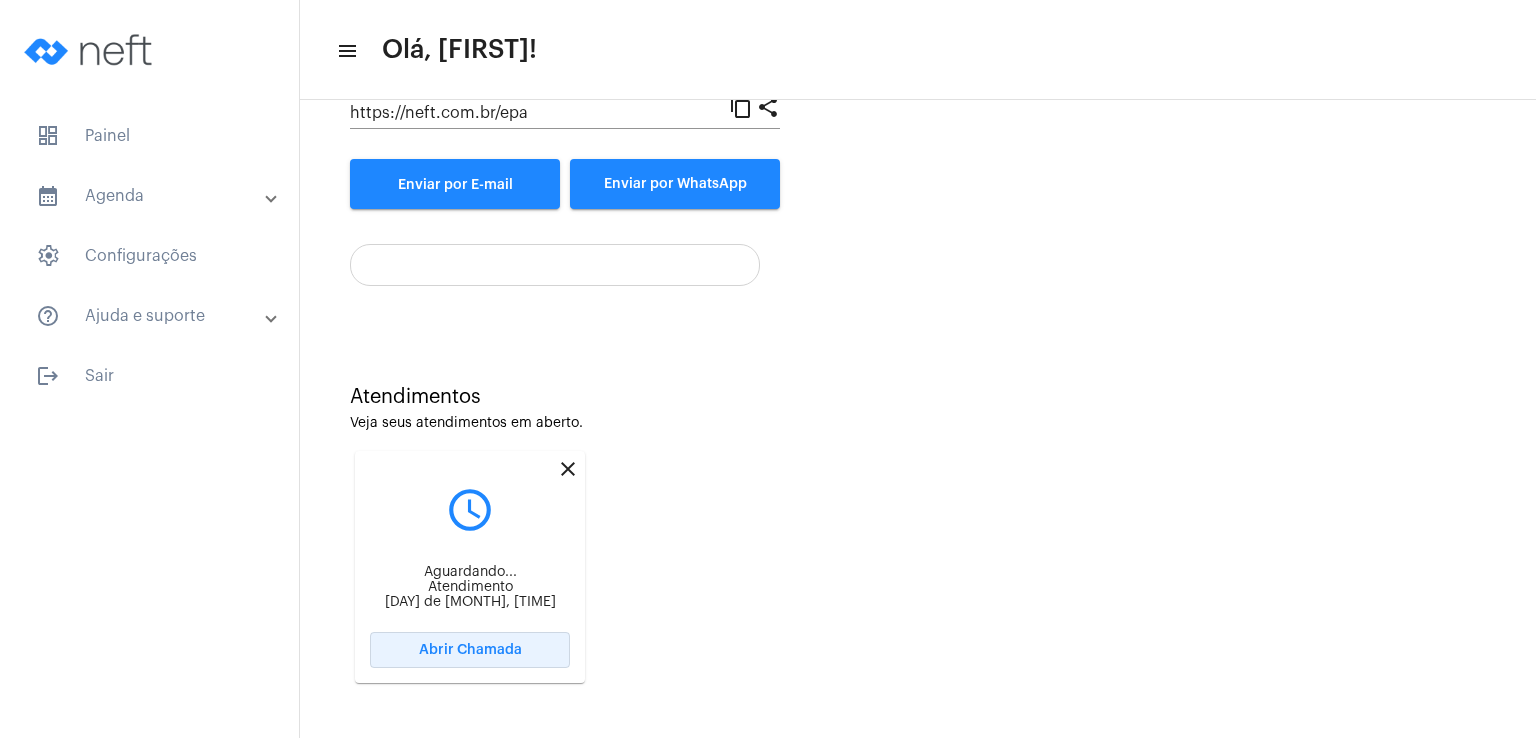 click on "Abrir Chamada" at bounding box center [470, 650] 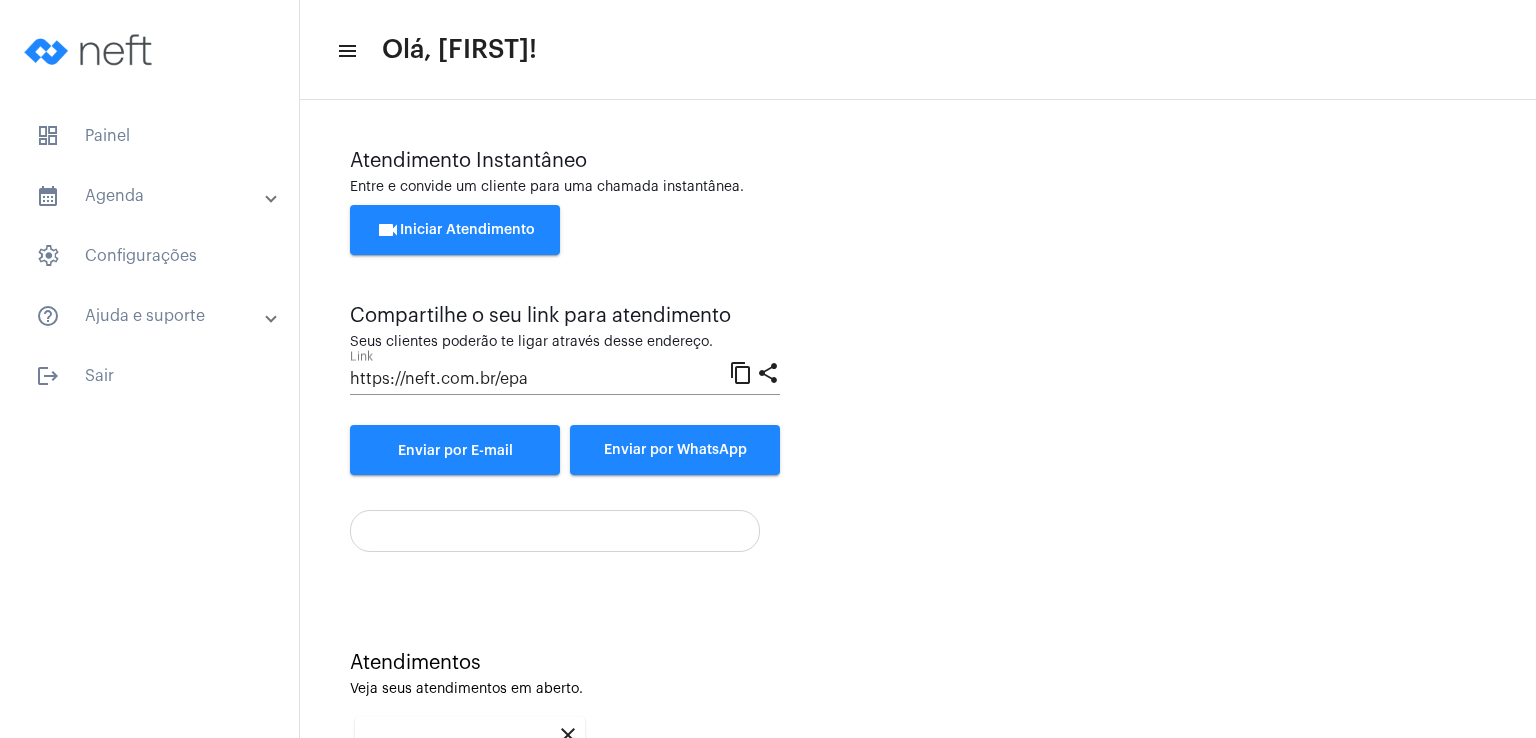 scroll, scrollTop: 267, scrollLeft: 0, axis: vertical 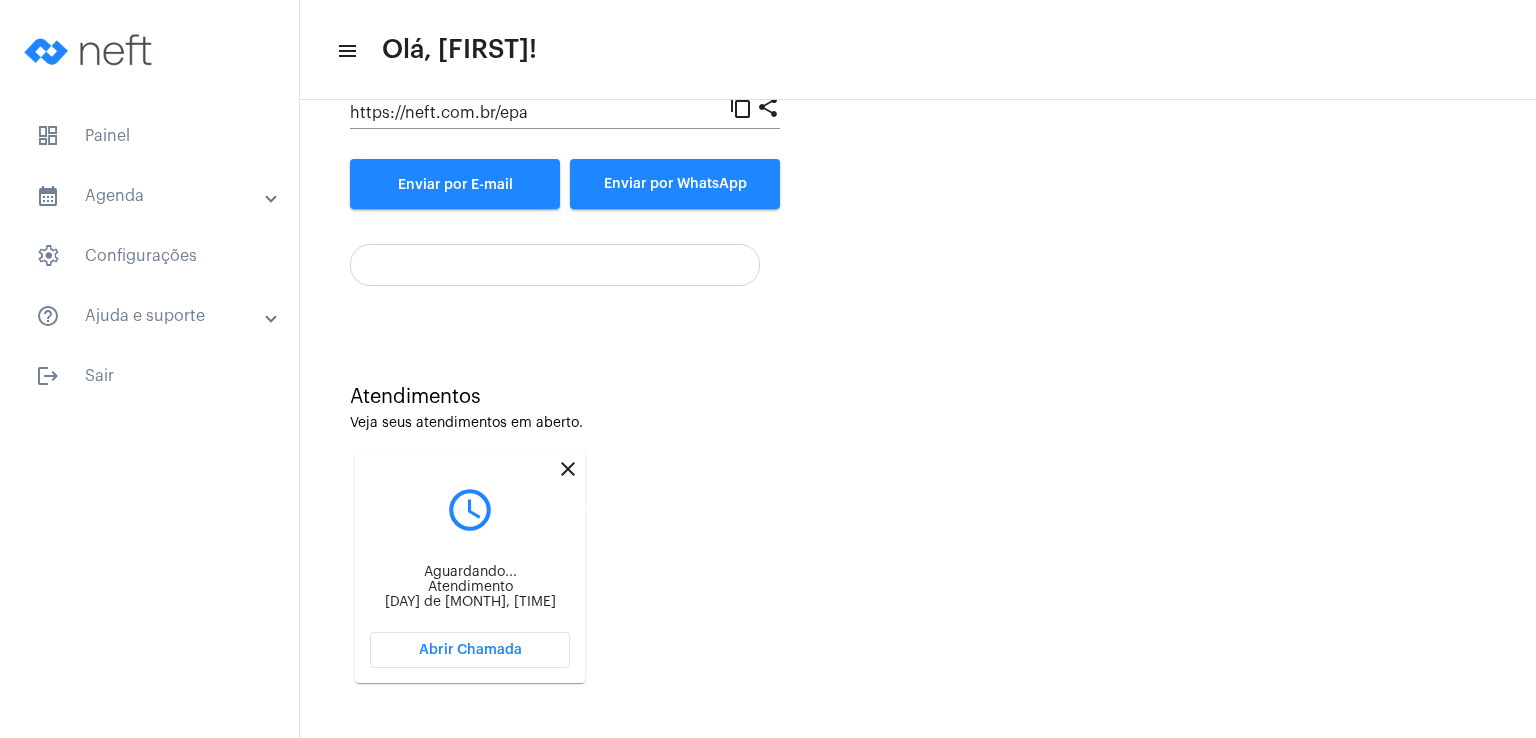 click on "close" at bounding box center [568, 469] 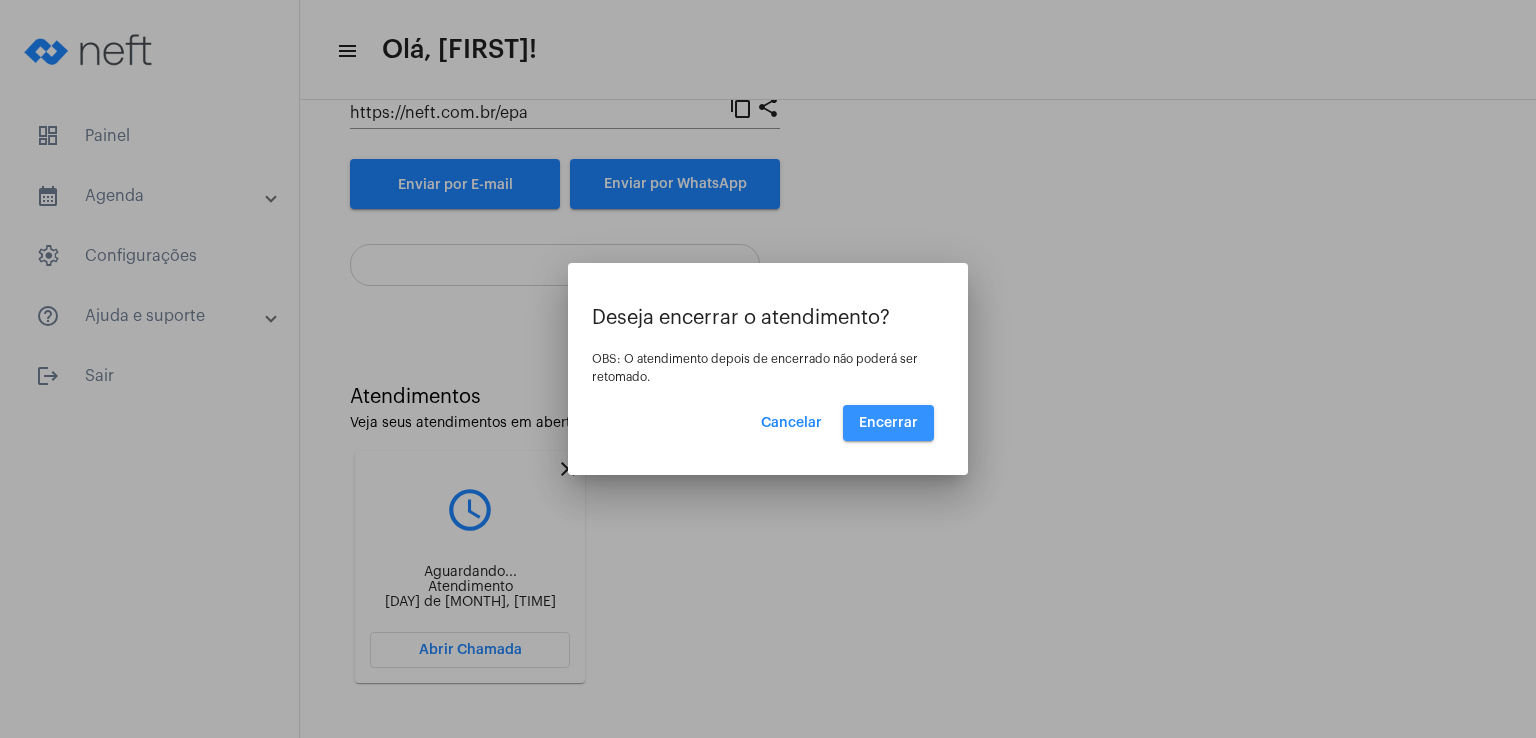 click on "Encerrar" at bounding box center (888, 423) 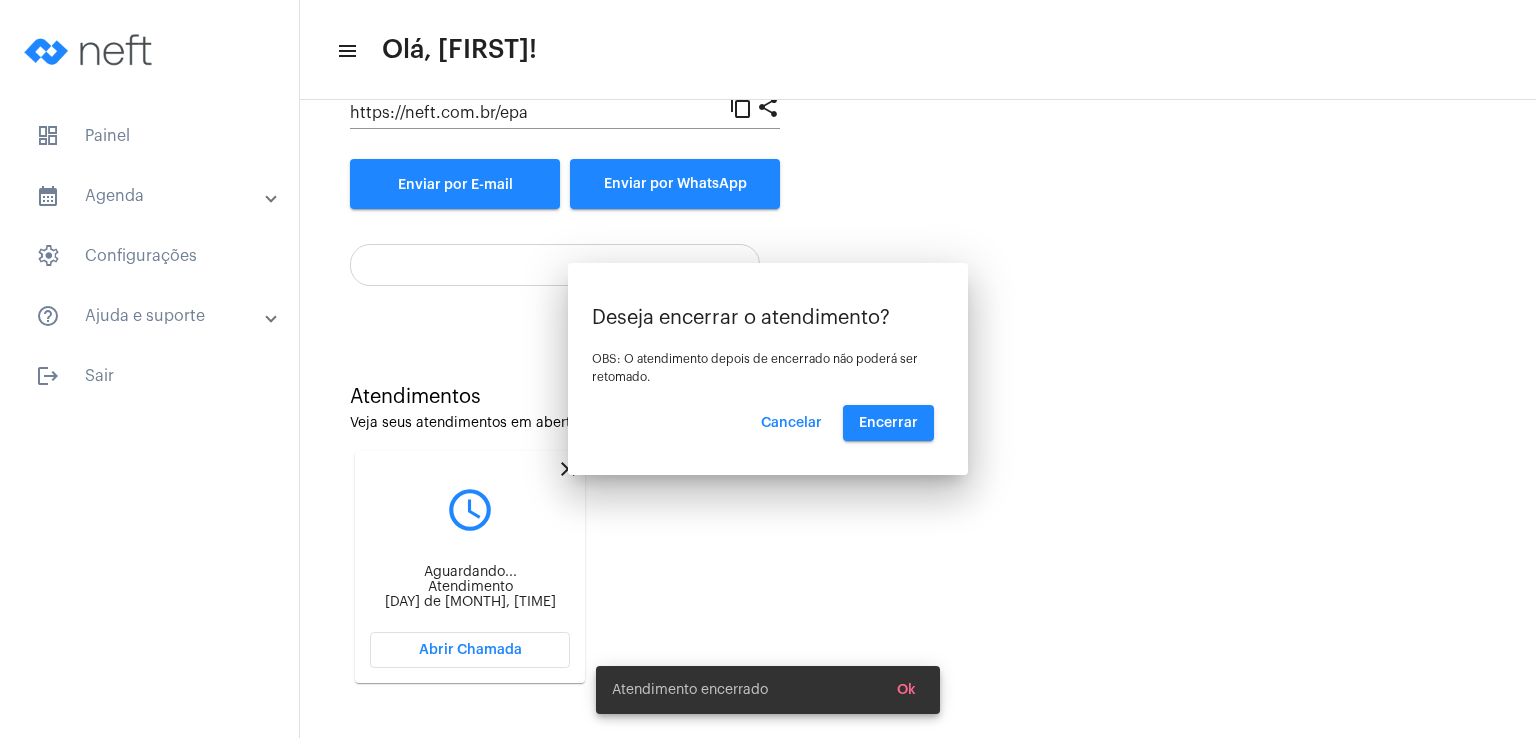scroll, scrollTop: 9, scrollLeft: 0, axis: vertical 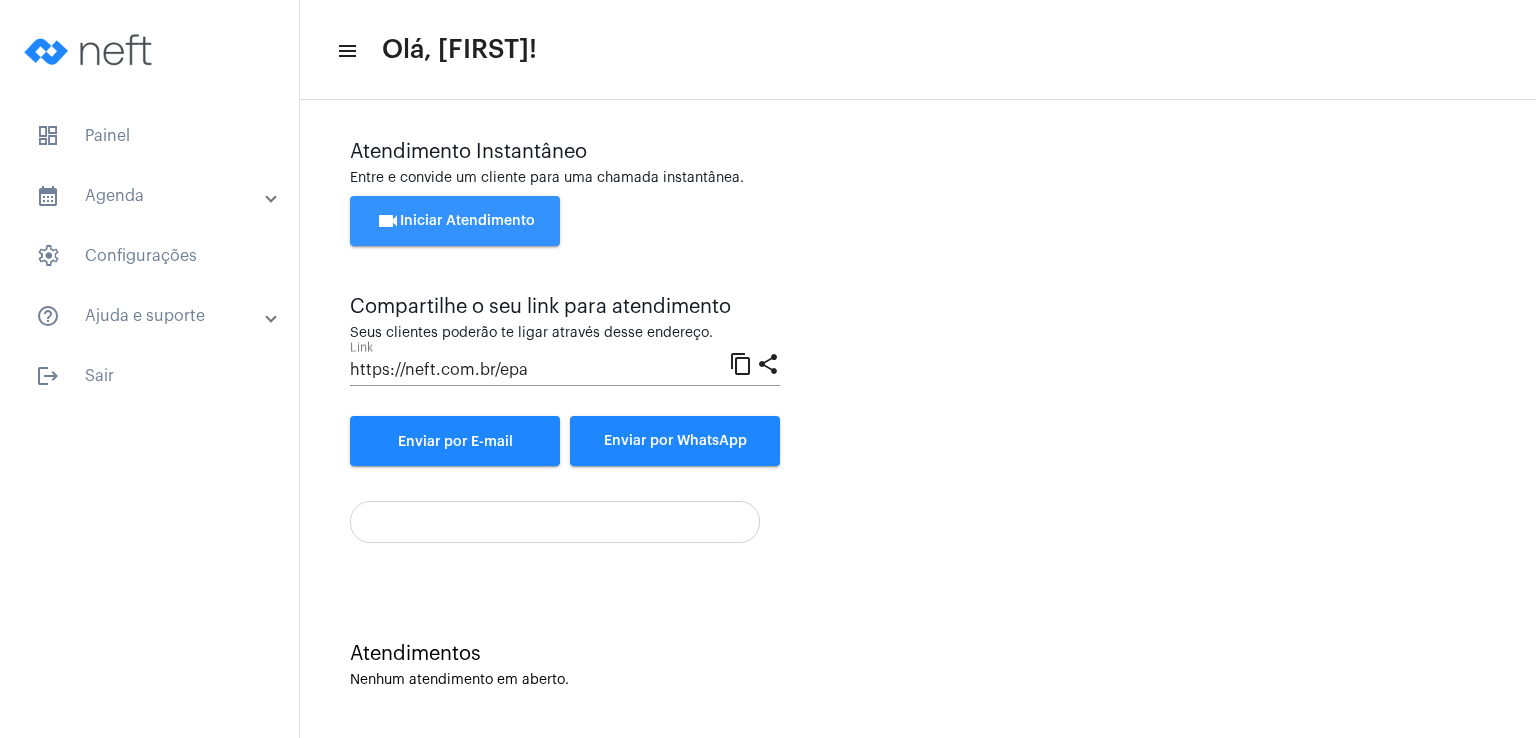 click on "videocam  Iniciar Atendimento" at bounding box center (455, 221) 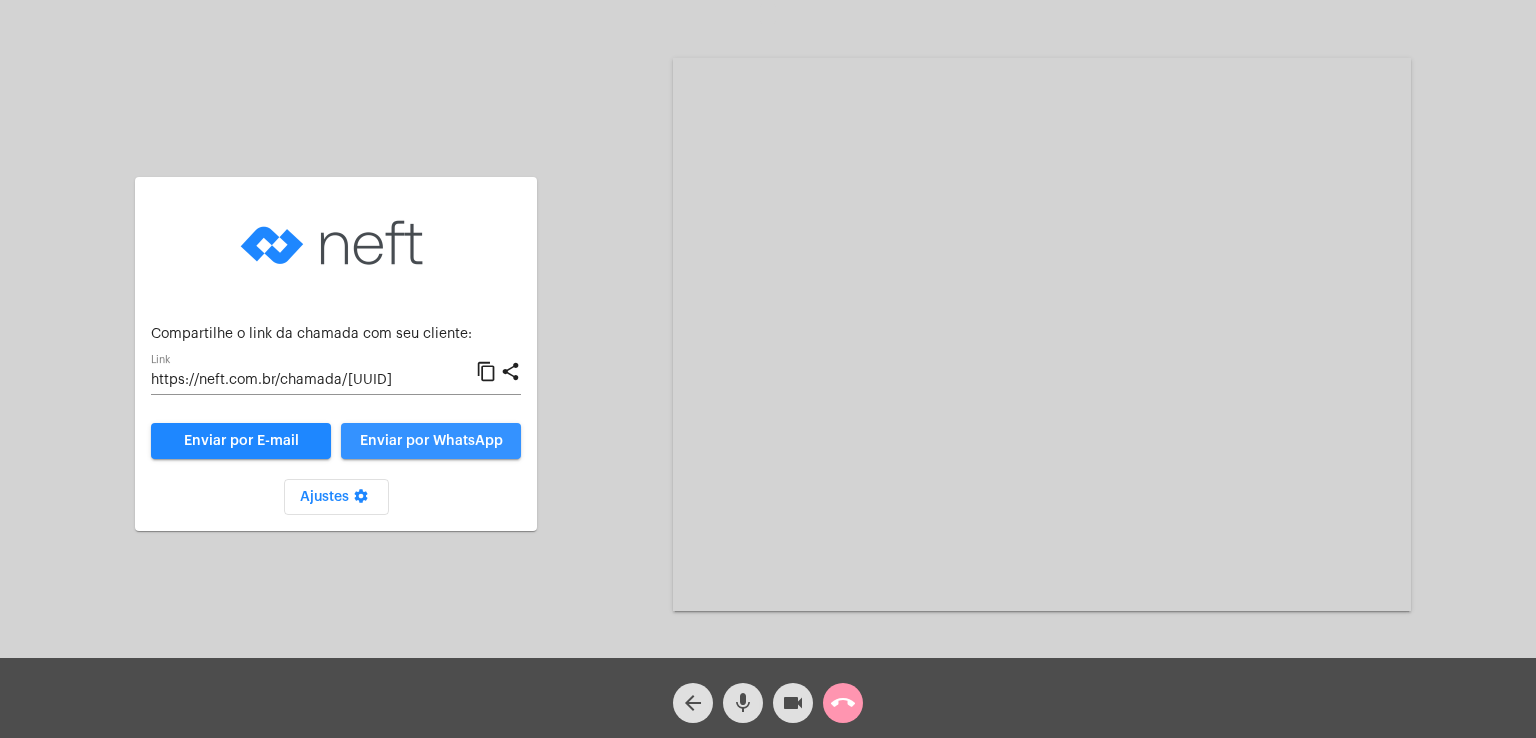 click on "Enviar por WhatsApp" at bounding box center [431, 441] 